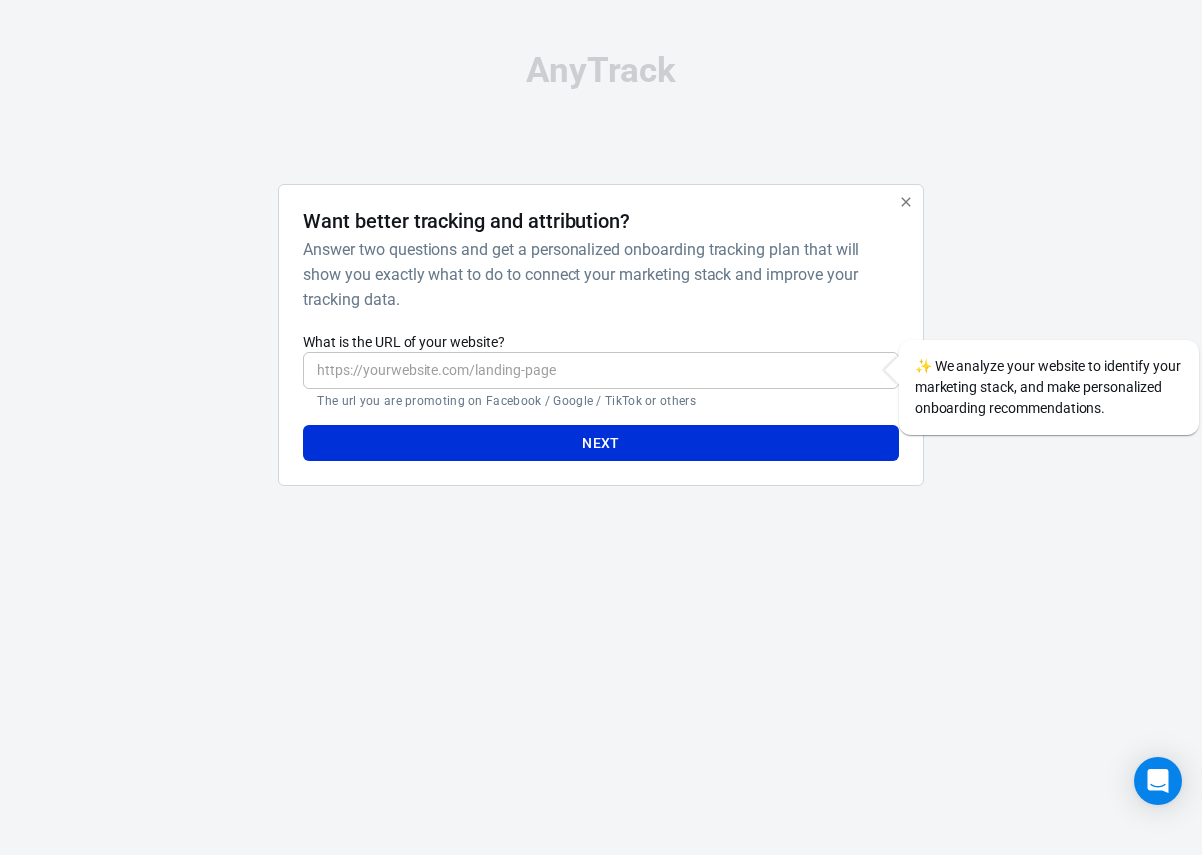 scroll, scrollTop: 0, scrollLeft: 0, axis: both 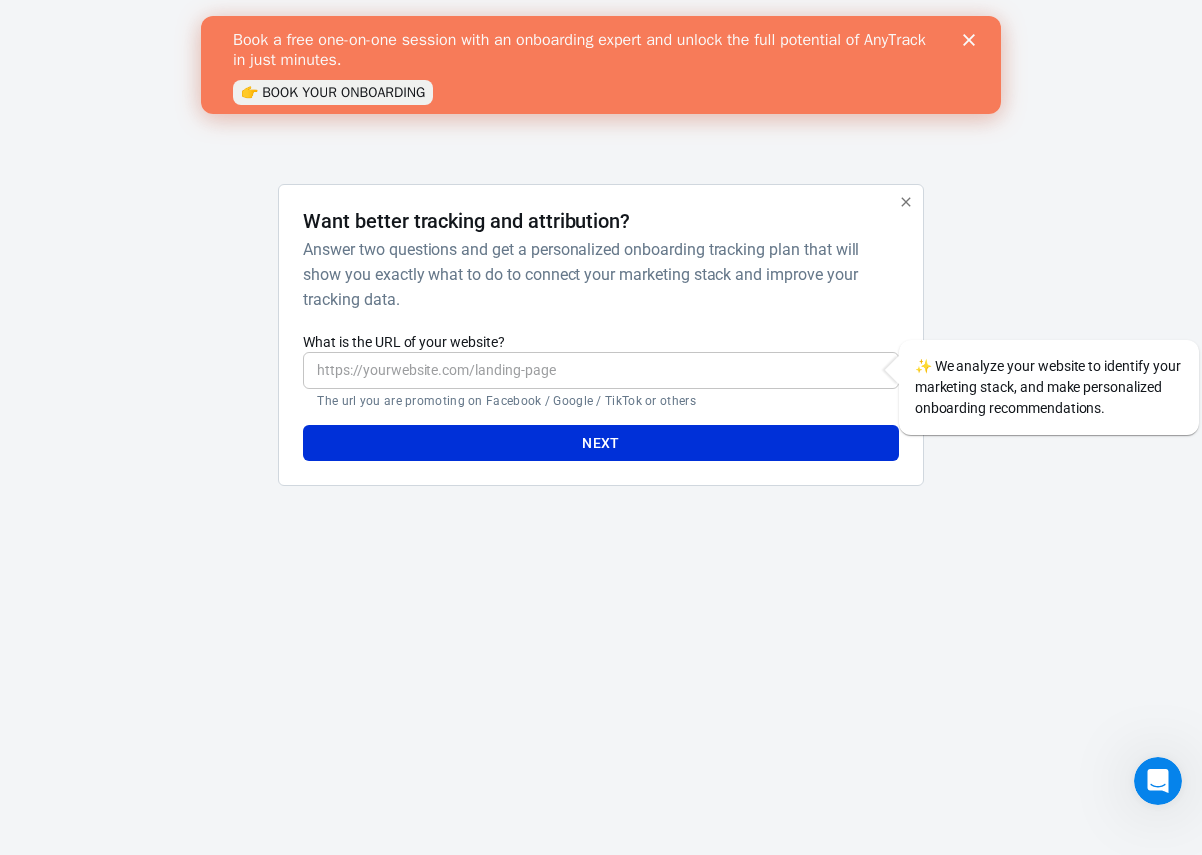 click on "What is the URL of your website?" at bounding box center [600, 370] 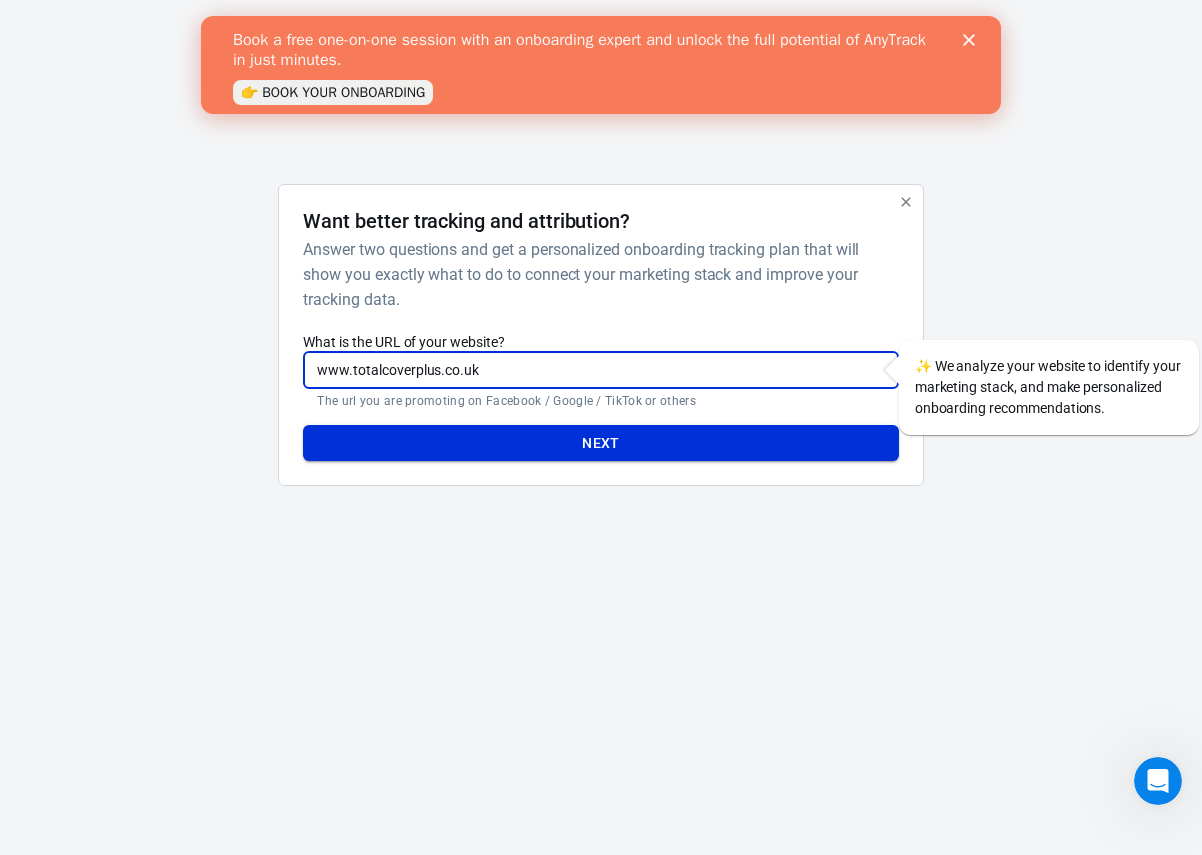 type on "www.totalcoverplus.co.uk" 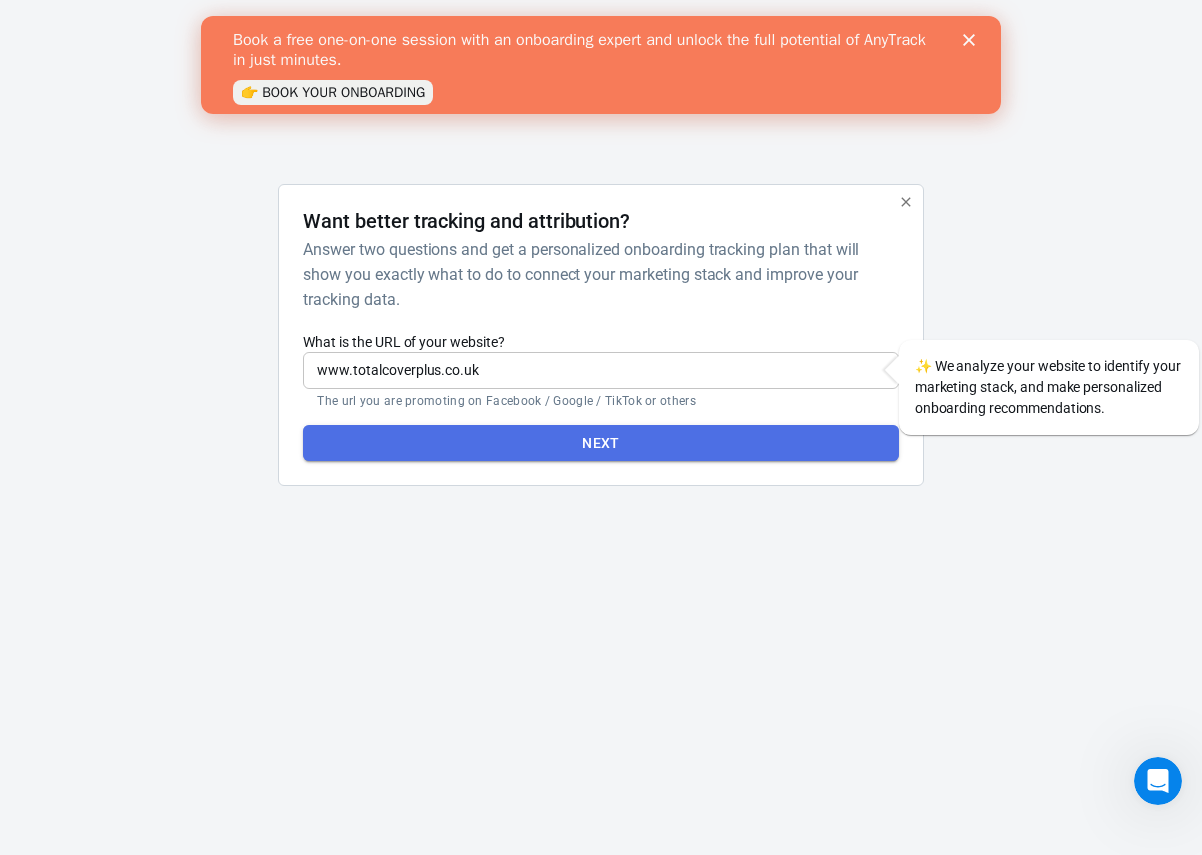 click on "Next" at bounding box center [600, 443] 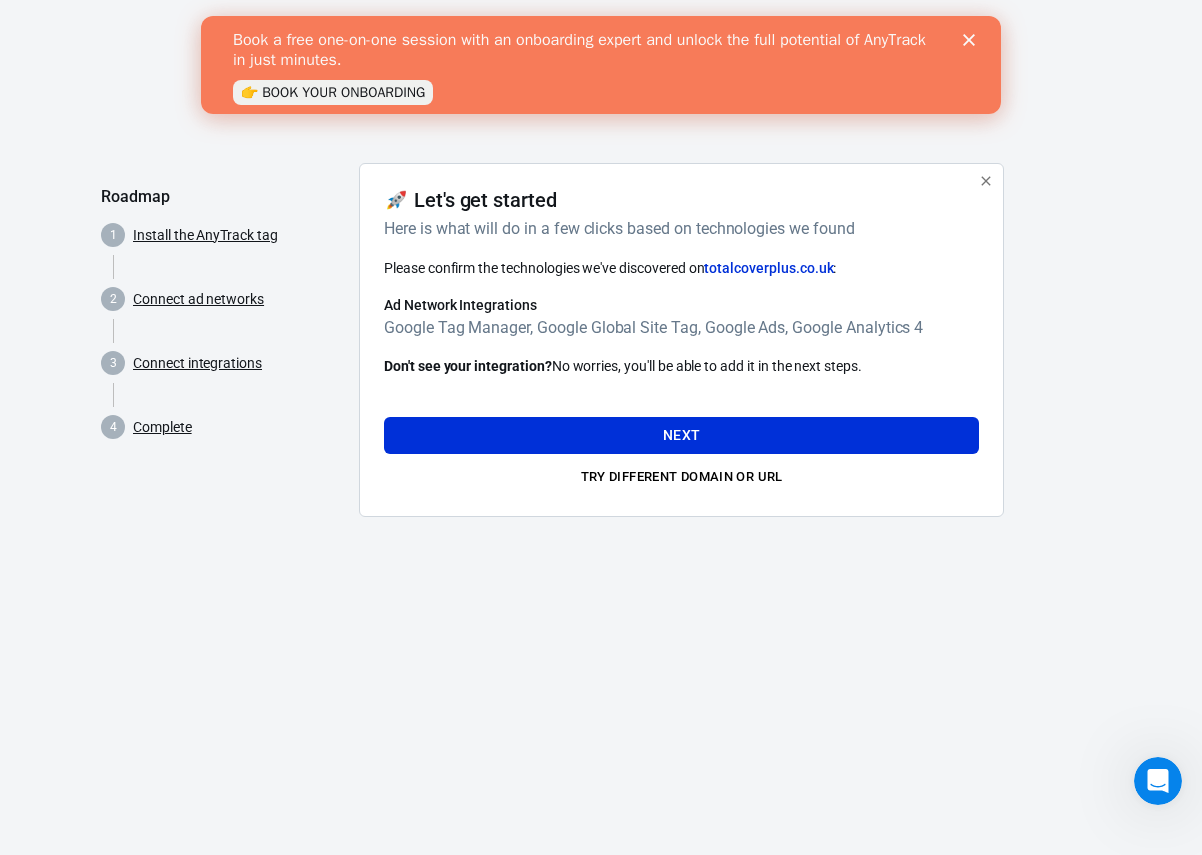 click 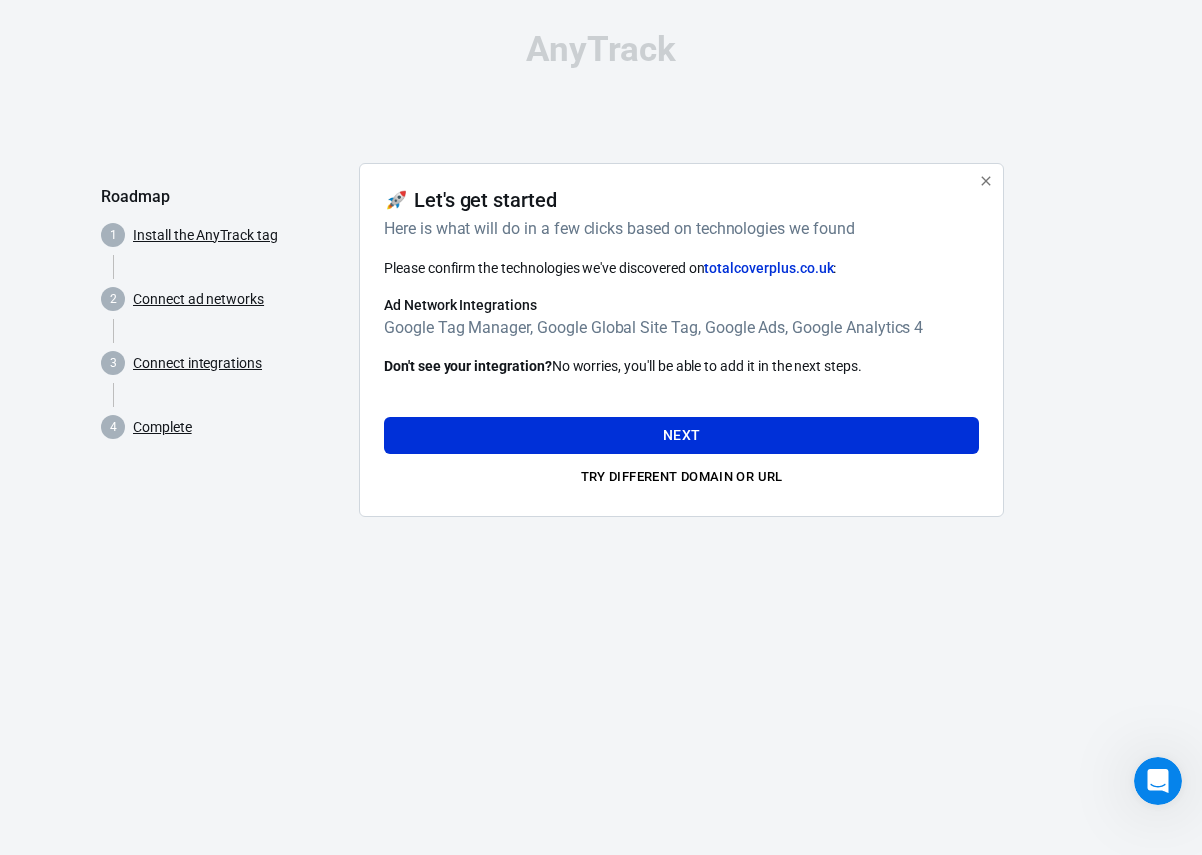 click 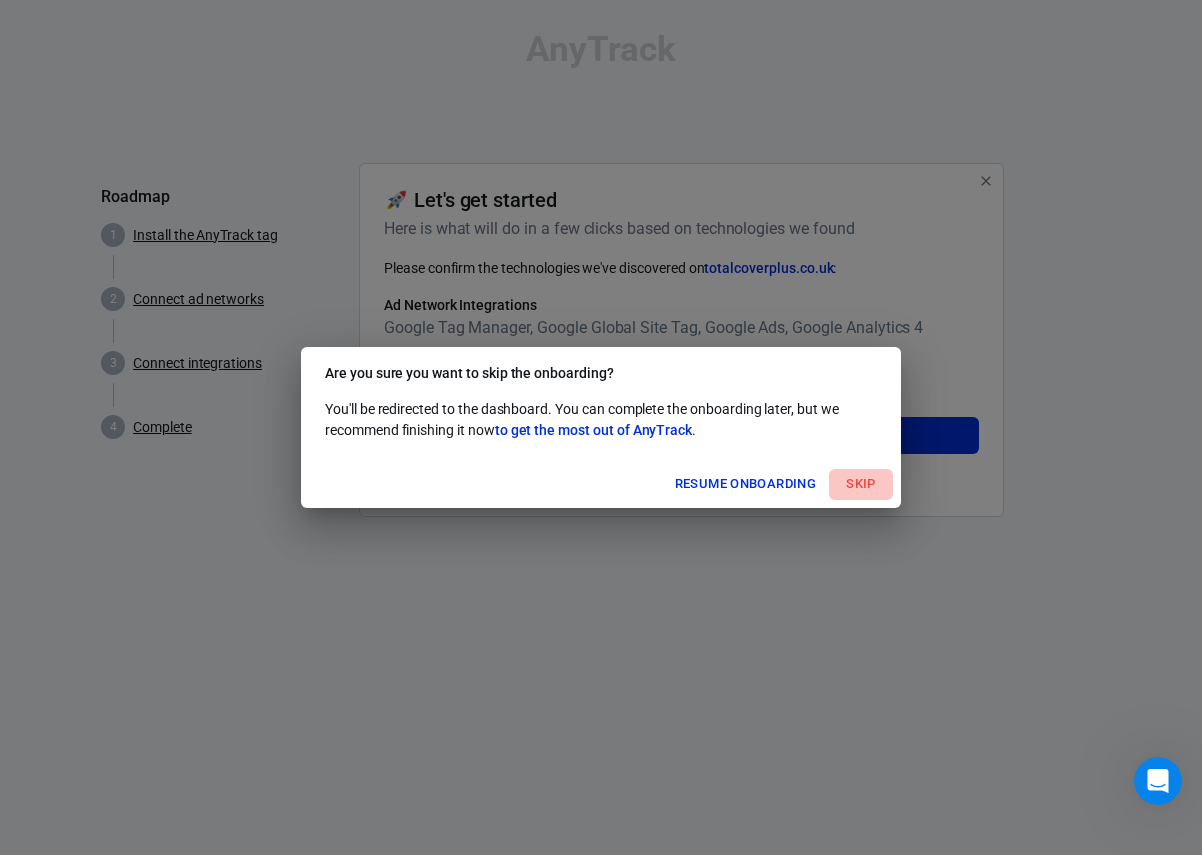 click on "Skip" at bounding box center (861, 484) 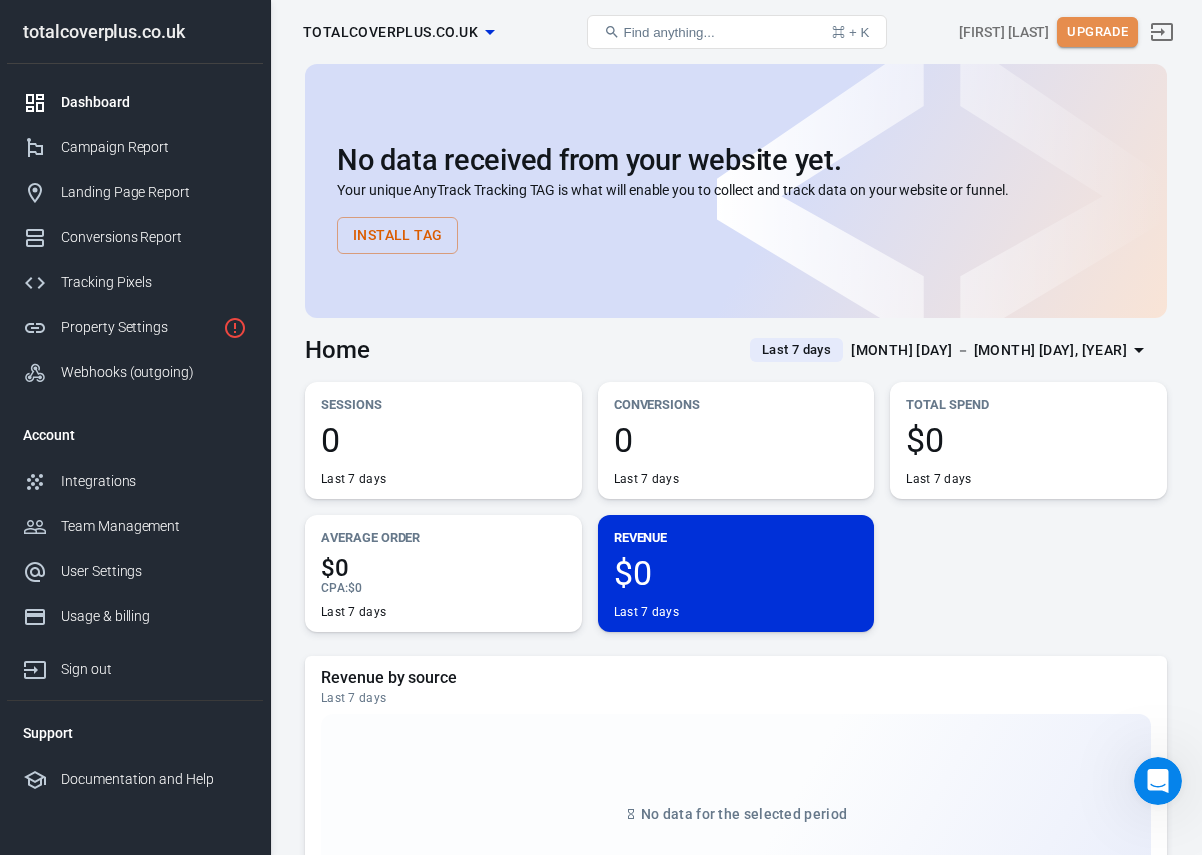 click on "Upgrade" at bounding box center (1097, 32) 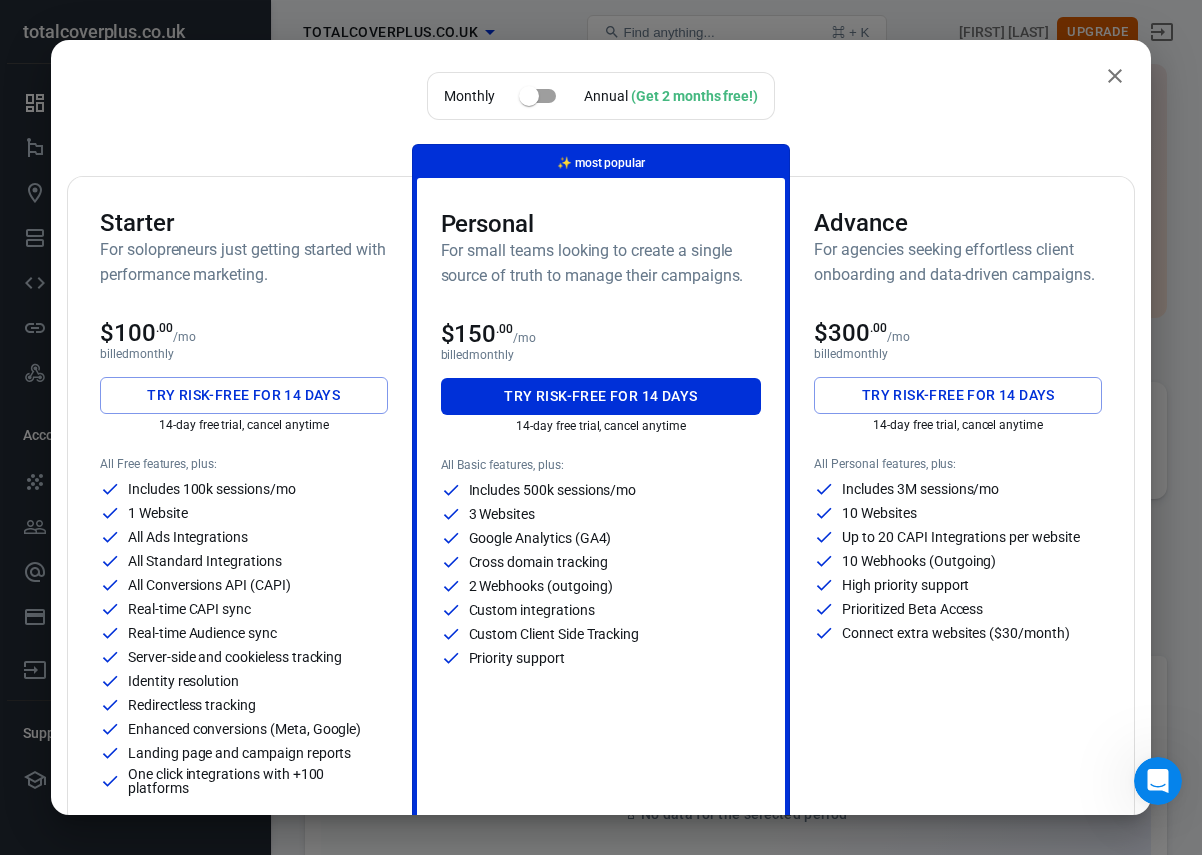 click on "Starter For solopreneurs just getting started with performance marketing." at bounding box center [244, 256] 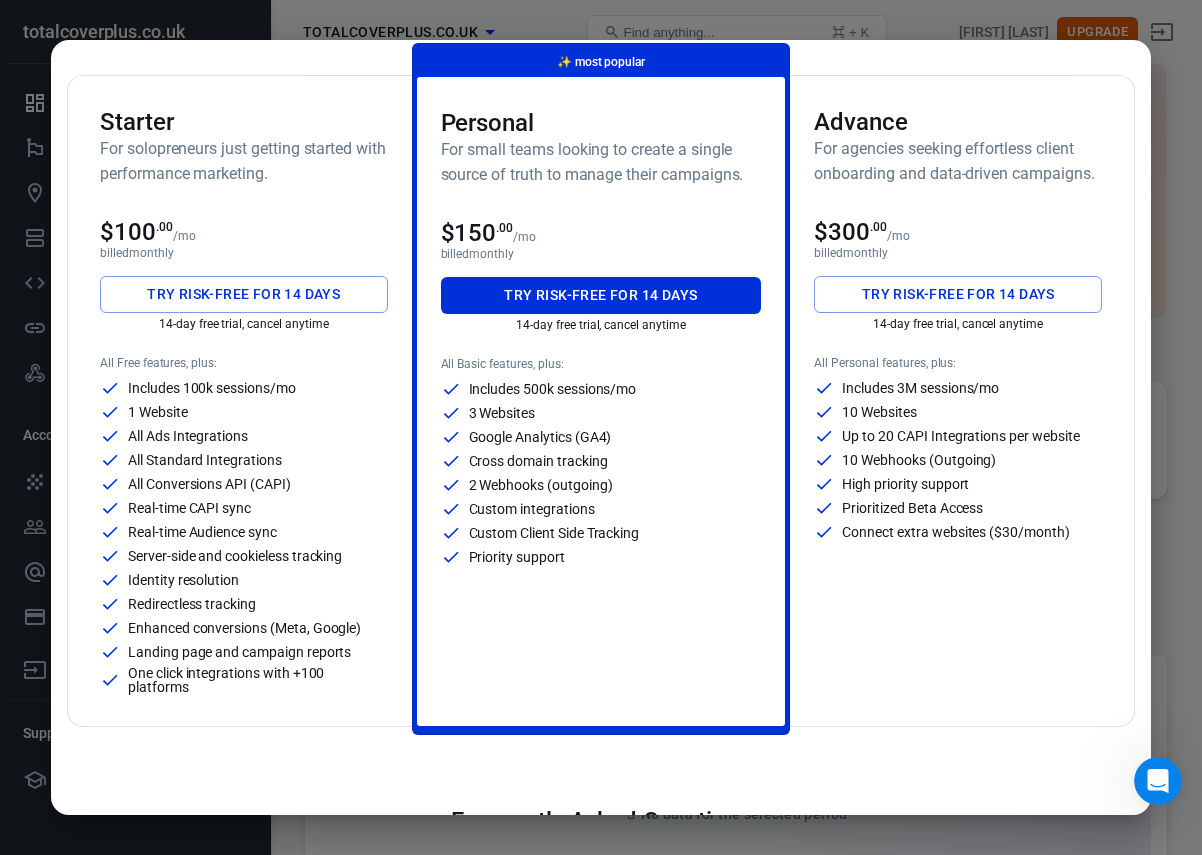 scroll, scrollTop: 138, scrollLeft: 0, axis: vertical 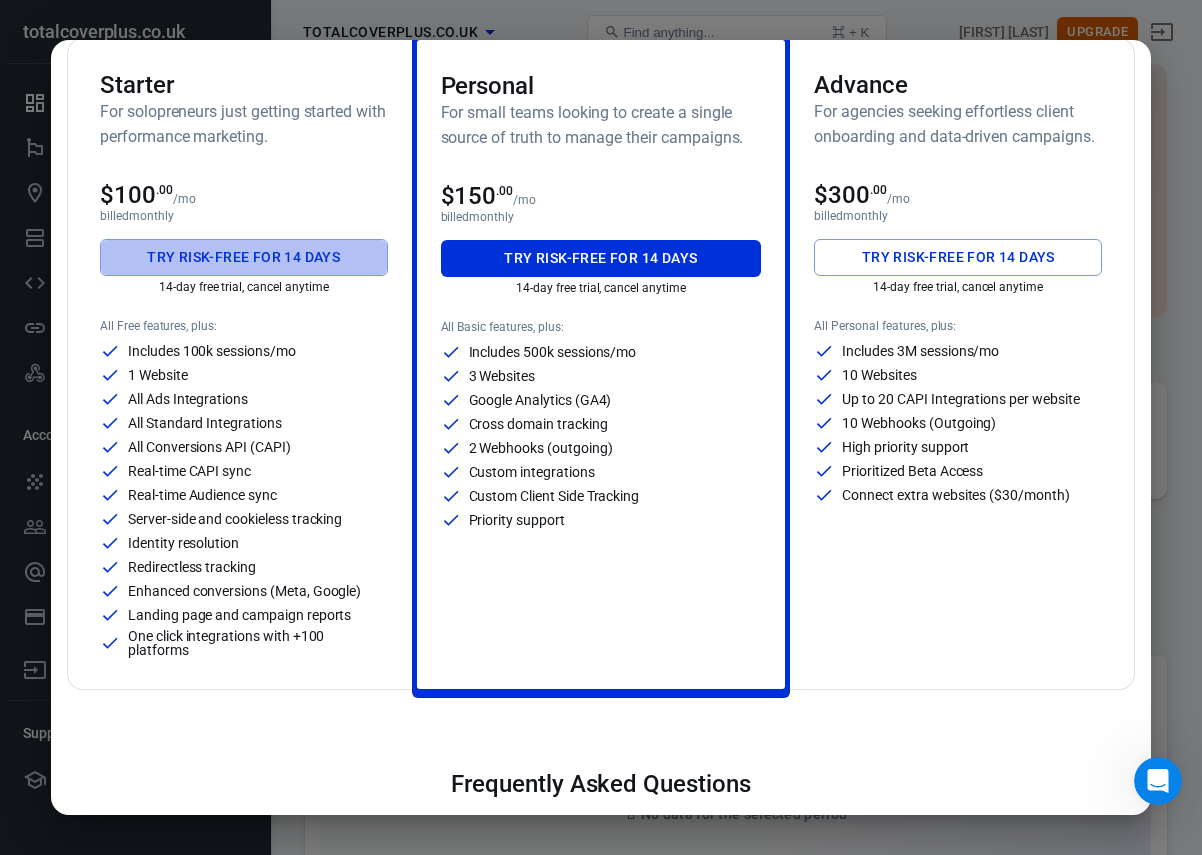 click on "Try risk-free for 14 days" at bounding box center (244, 257) 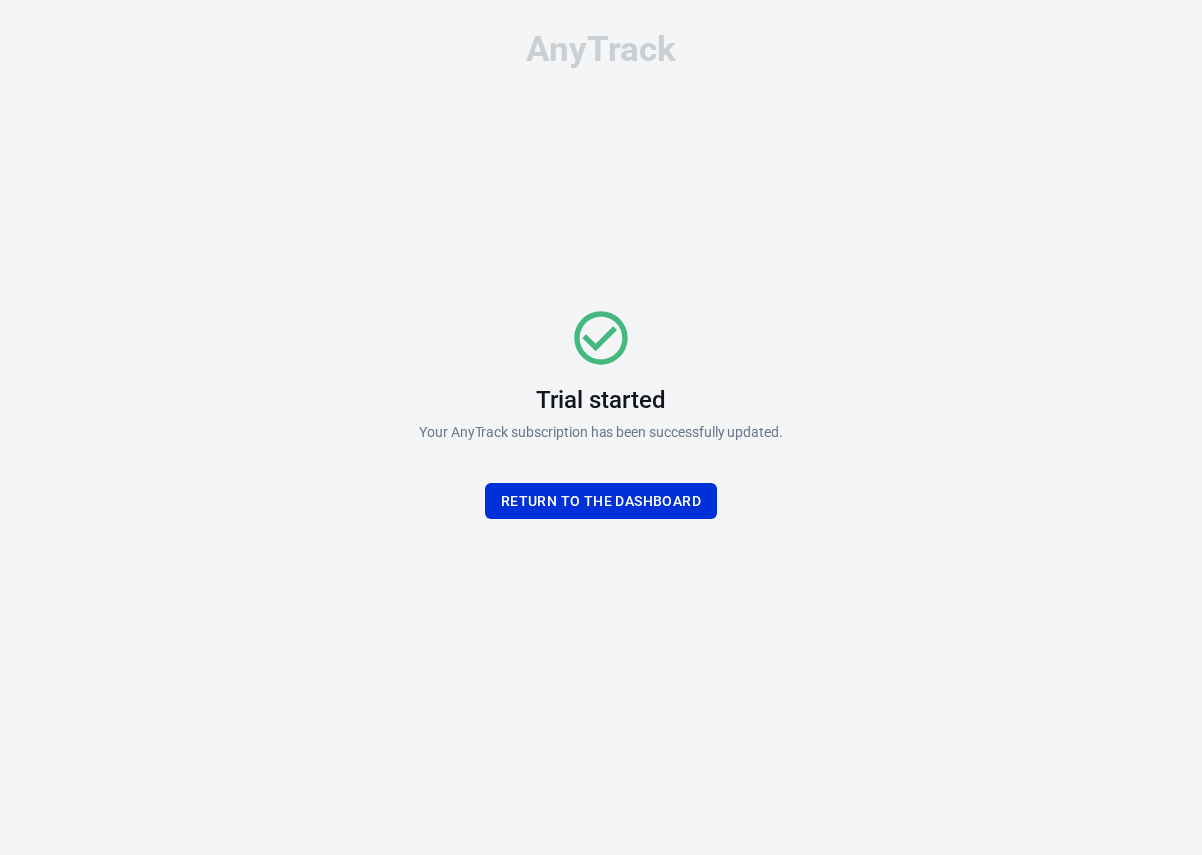 scroll, scrollTop: 0, scrollLeft: 0, axis: both 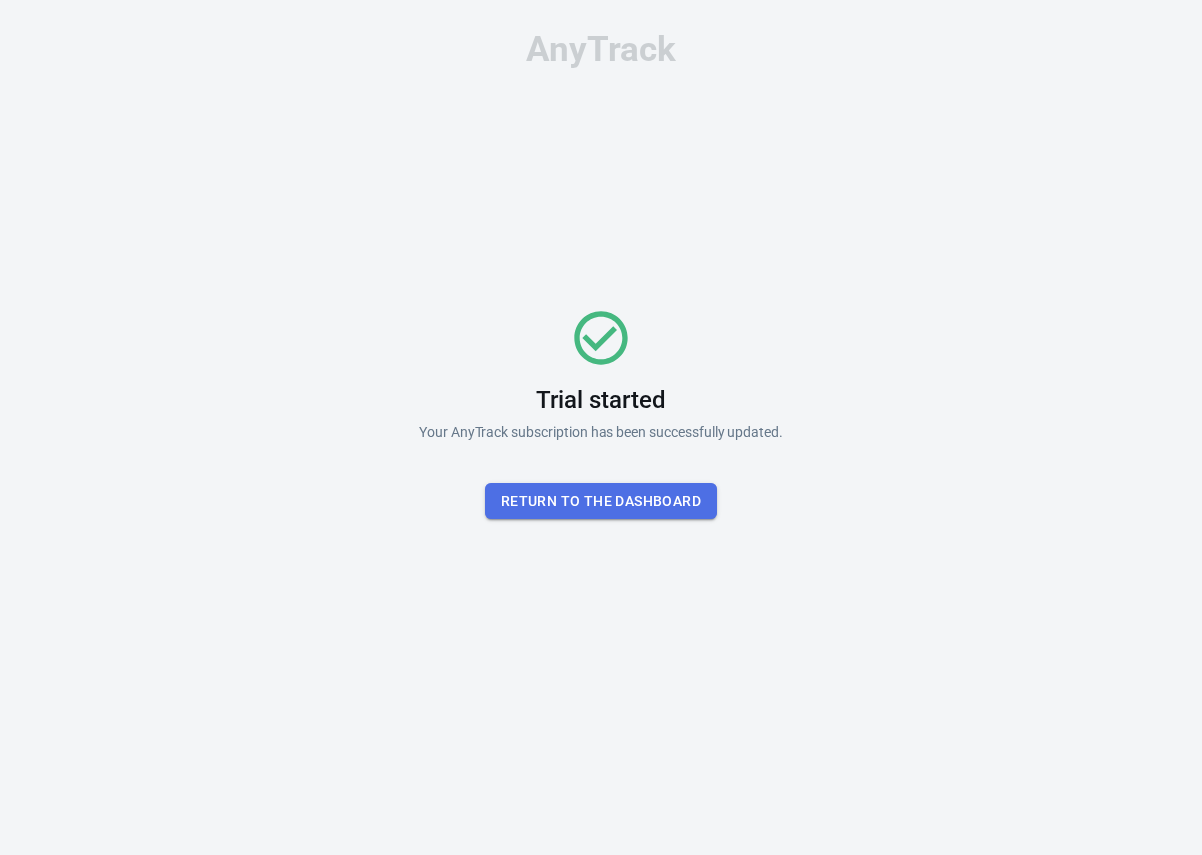 click on "Return To the dashboard" at bounding box center [601, 501] 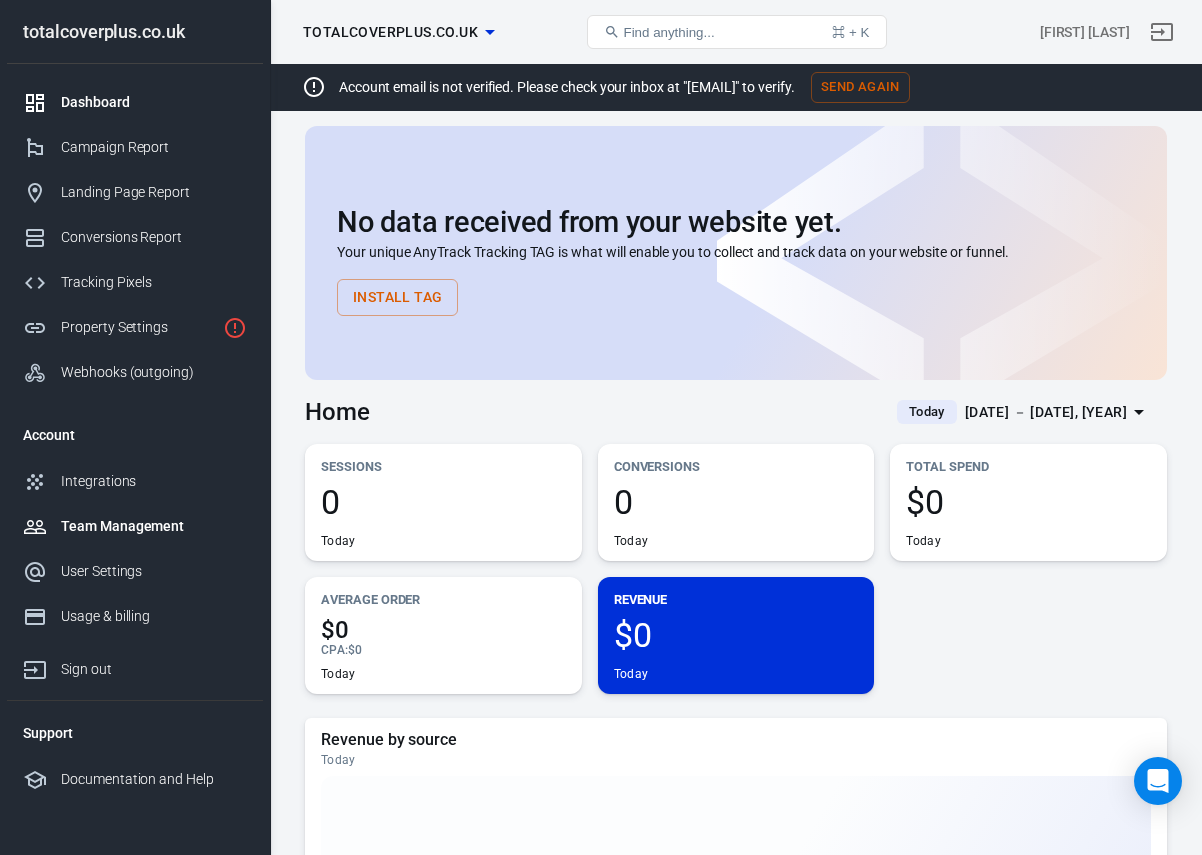 click on "Team Management" at bounding box center [154, 526] 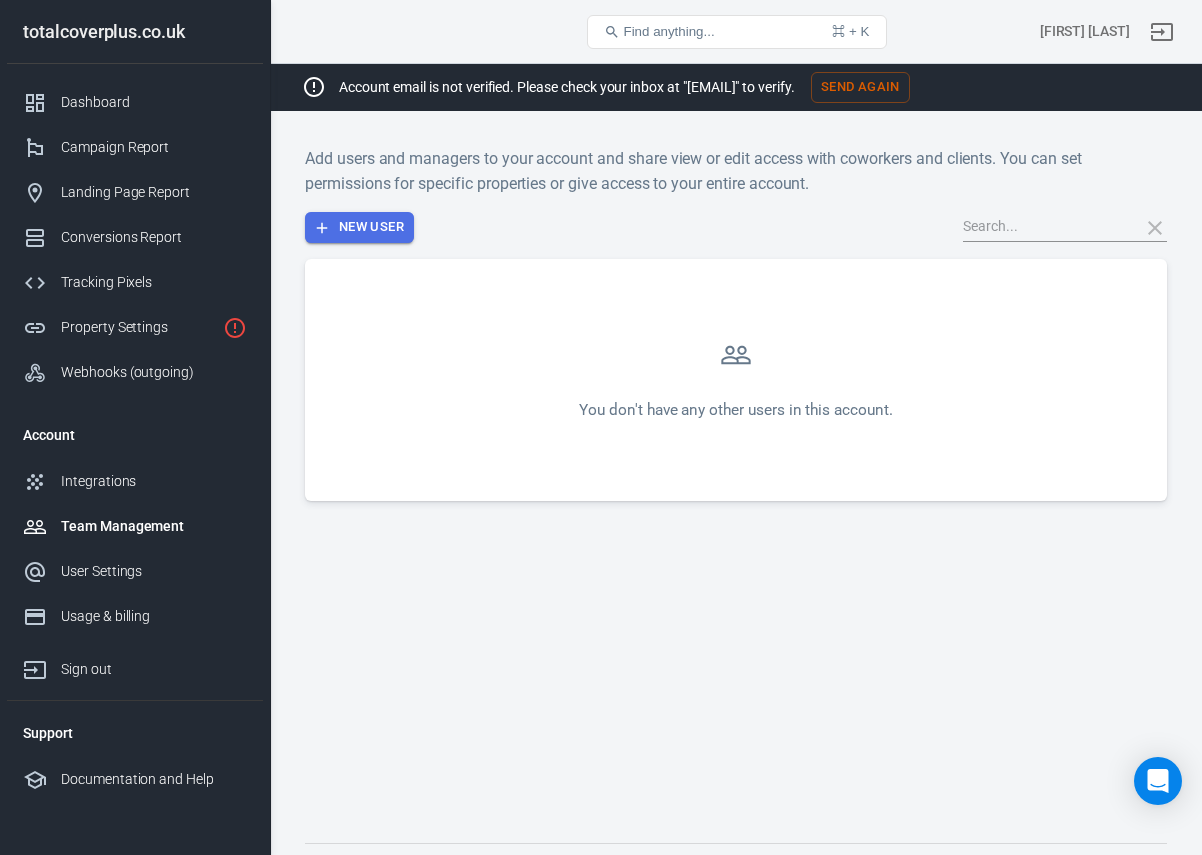 click on "New User" at bounding box center (359, 227) 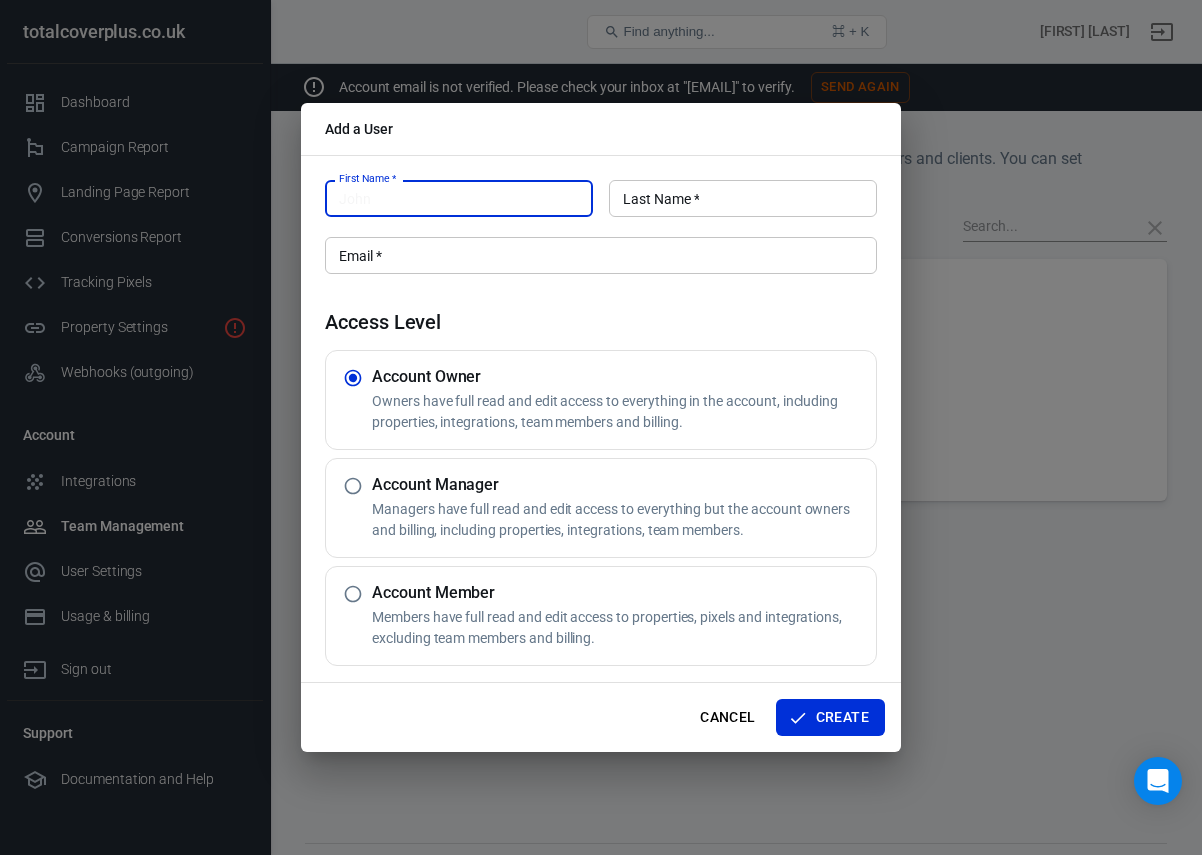 paste on "[EMAIL]" 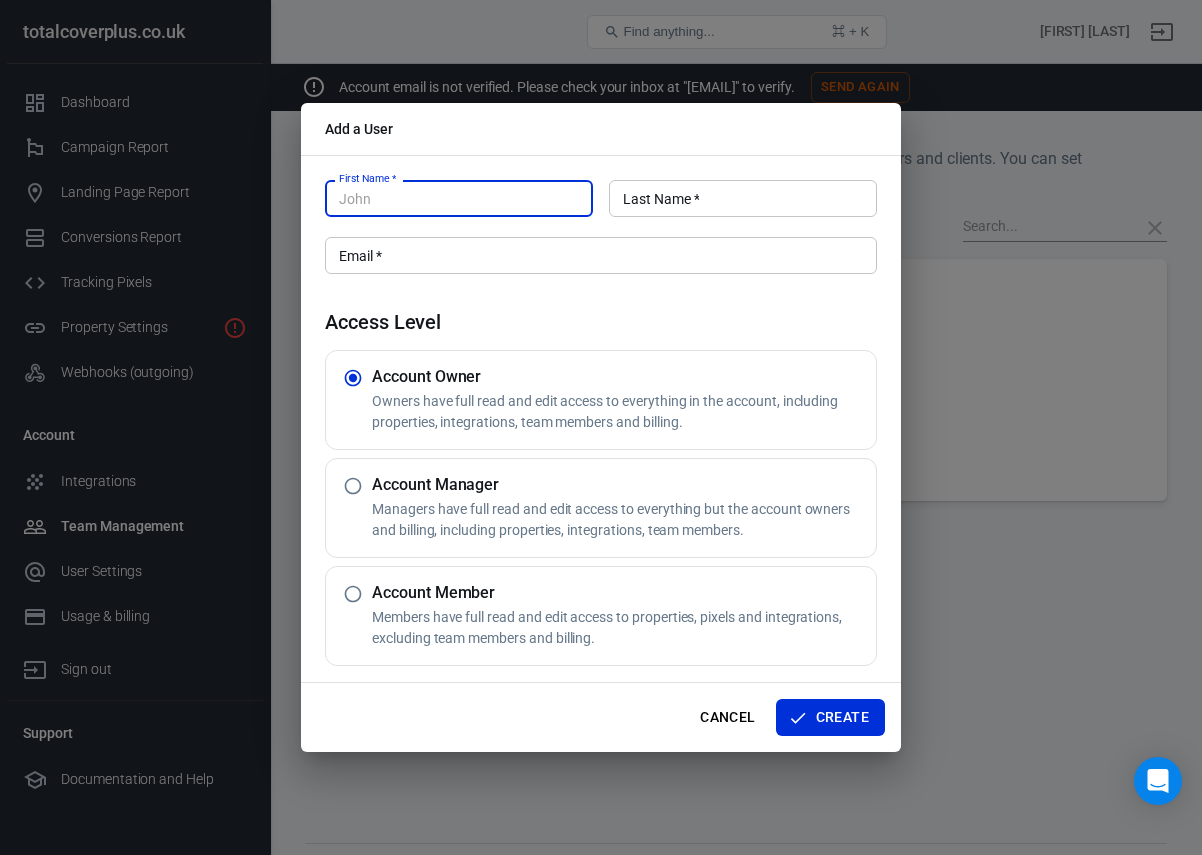 type on "[EMAIL]" 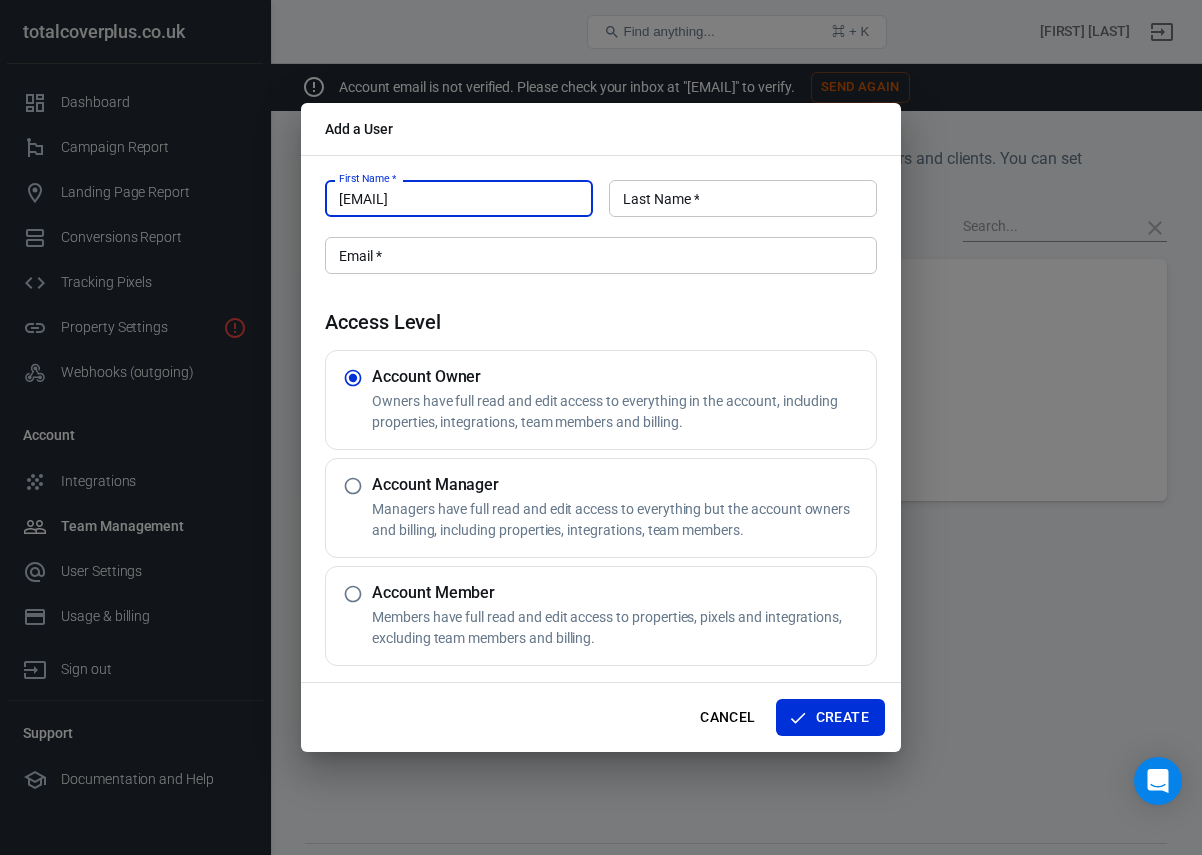 click on "[EMAIL]" at bounding box center (459, 198) 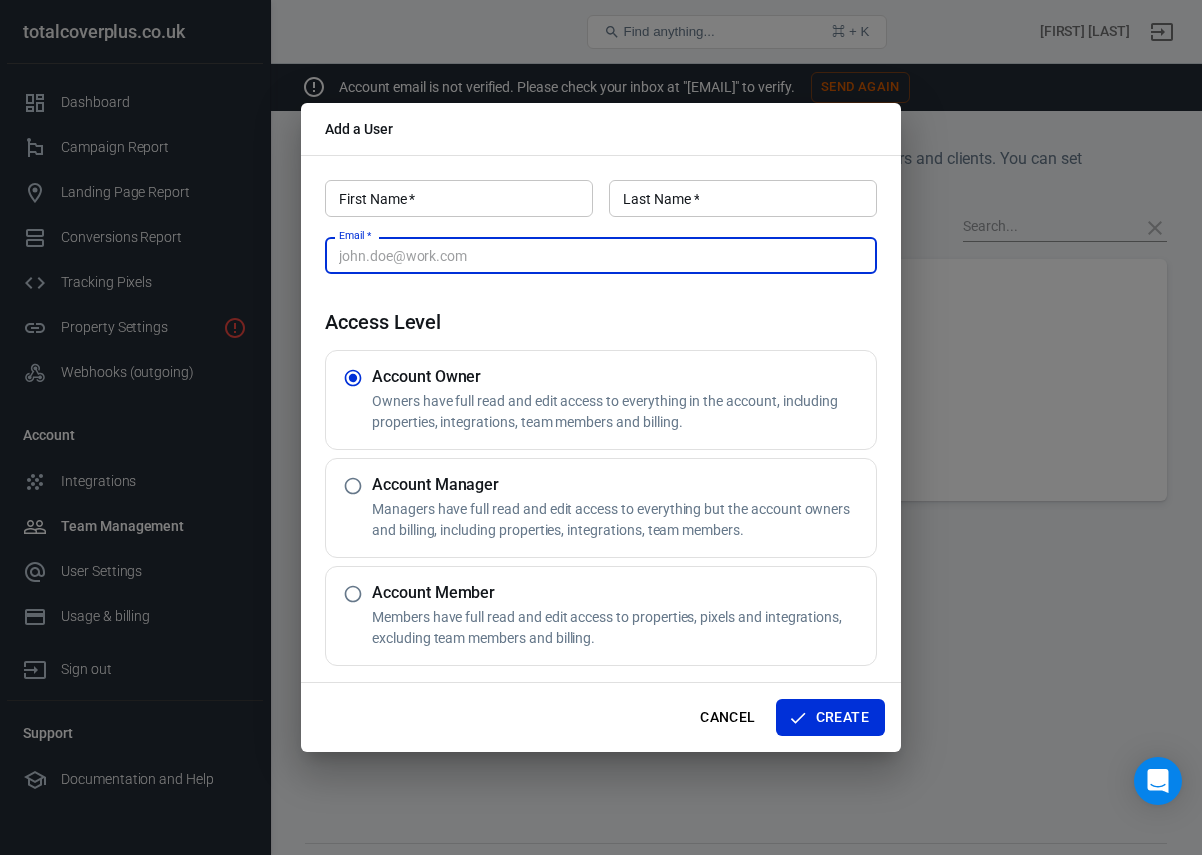 click on "Email   *" at bounding box center (601, 255) 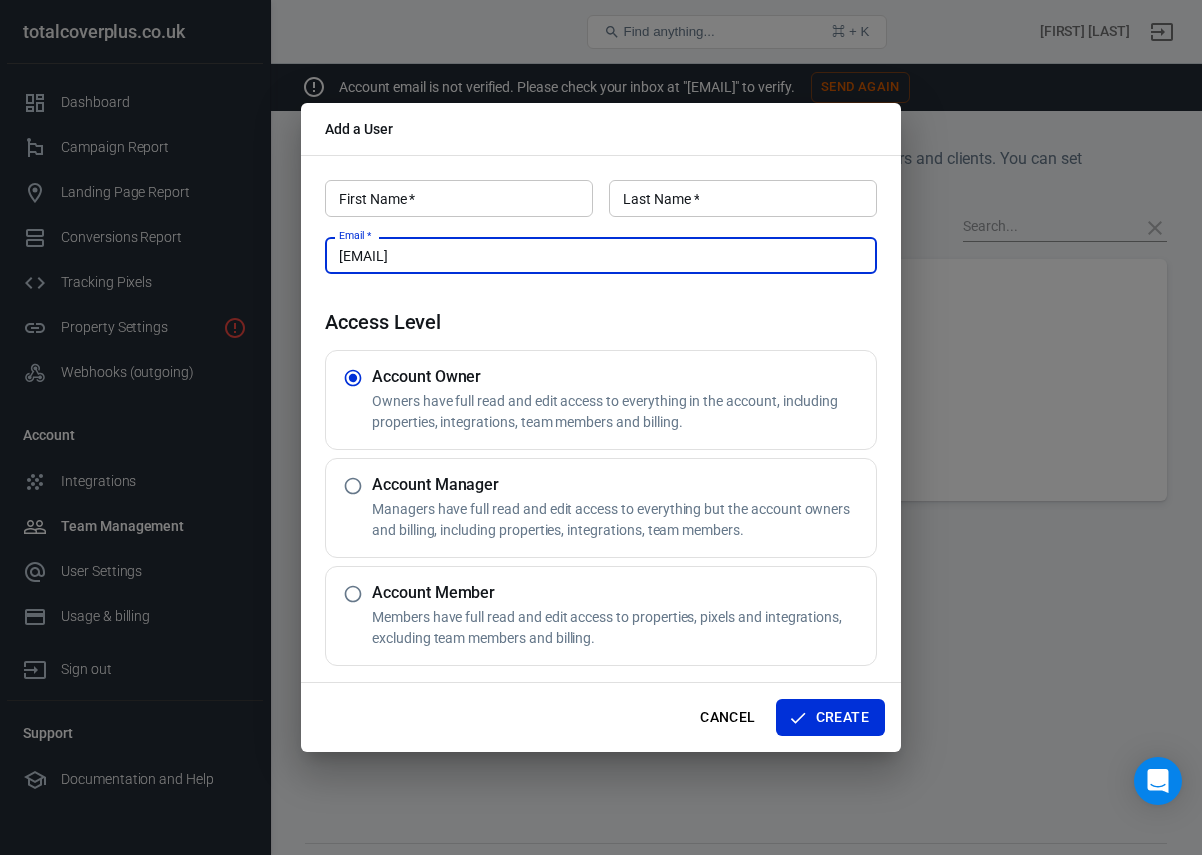type on "[EMAIL]" 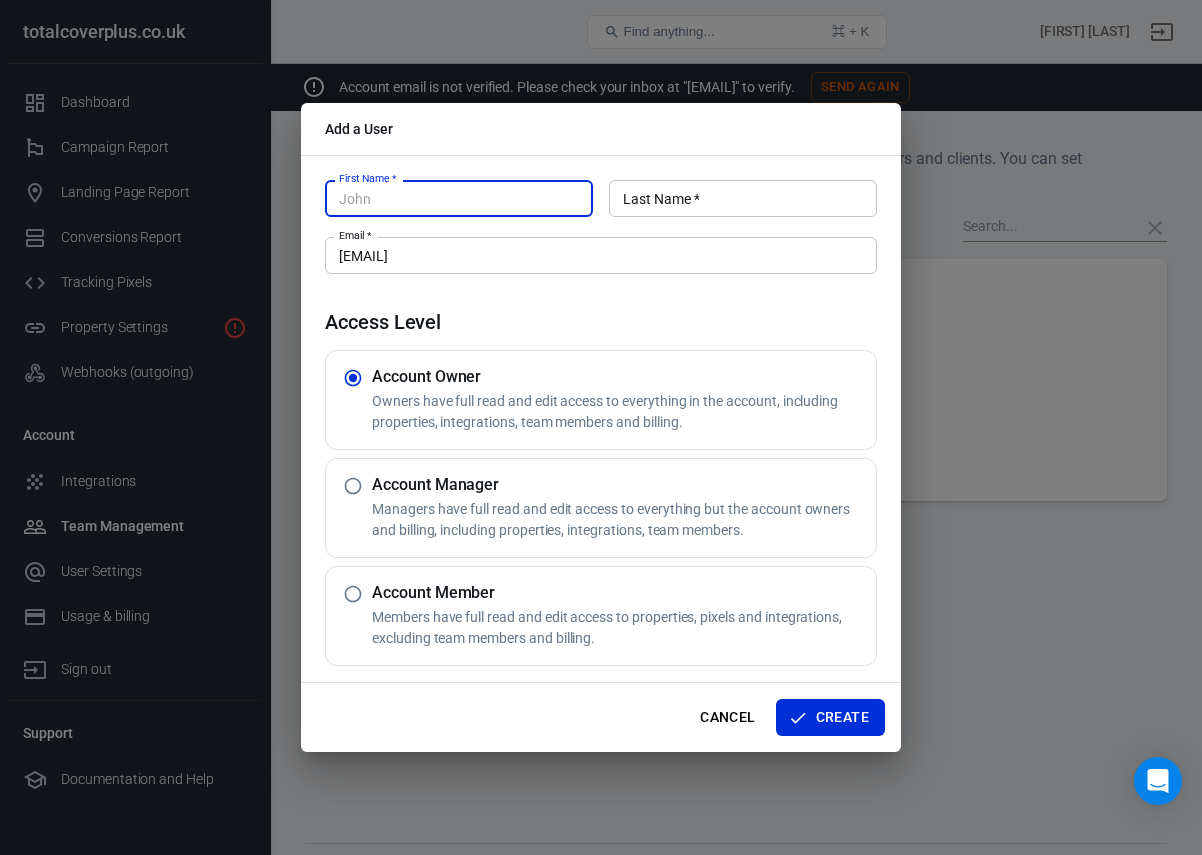click on "First Name   * [FIRST]" at bounding box center (459, 198) 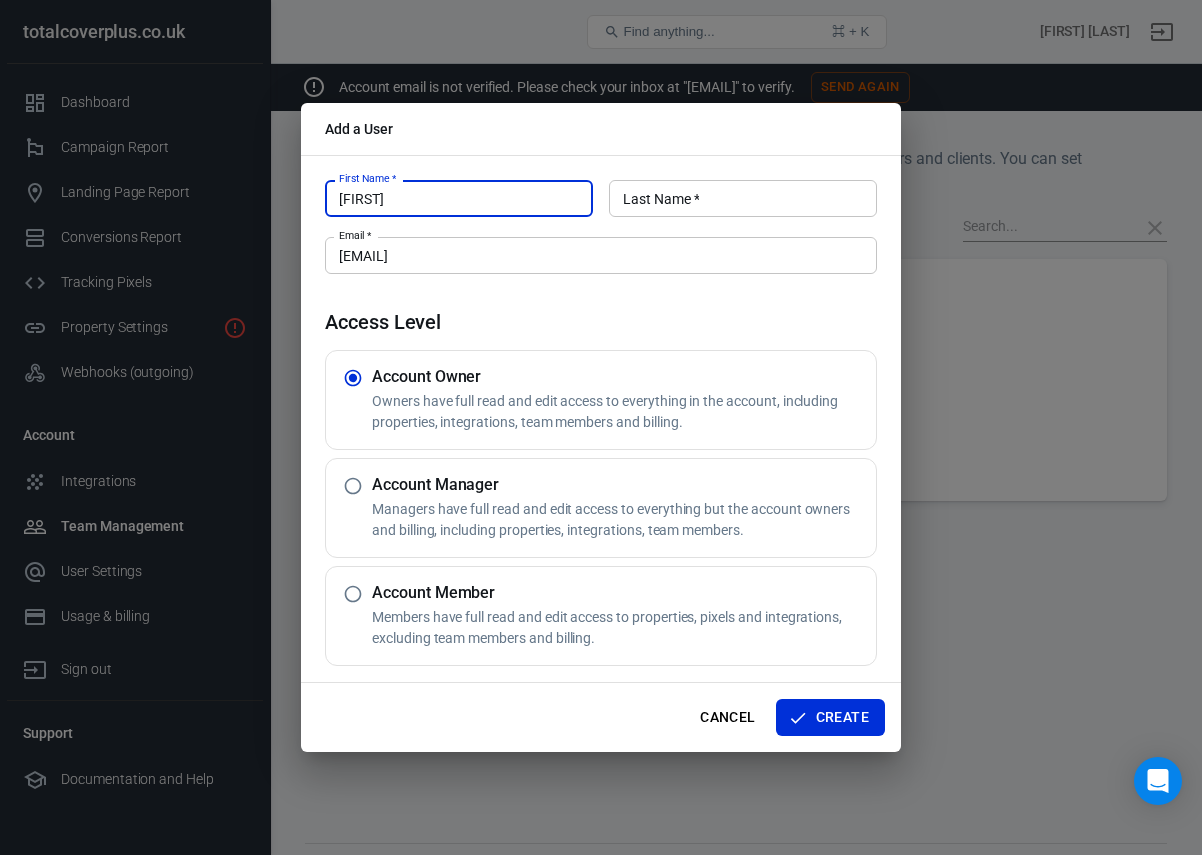 type on "[FIRST]" 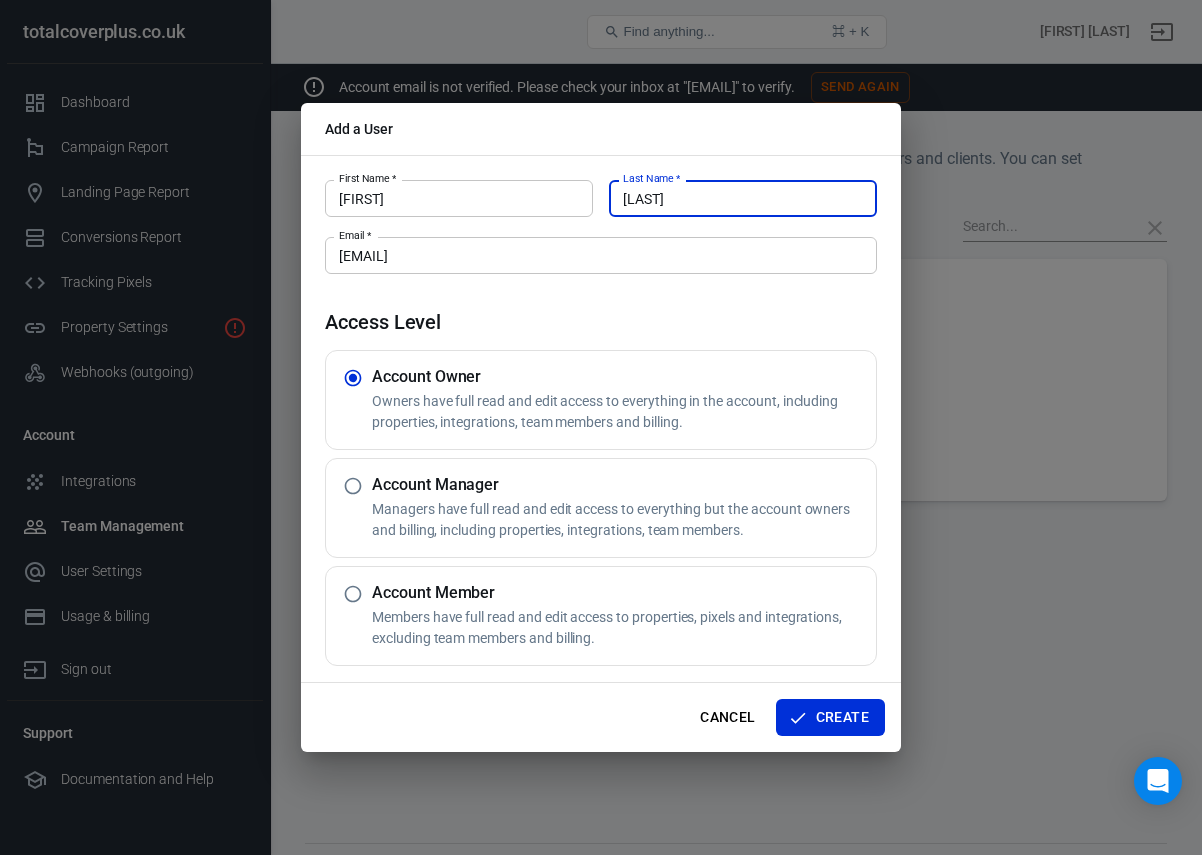 type on "[LAST]" 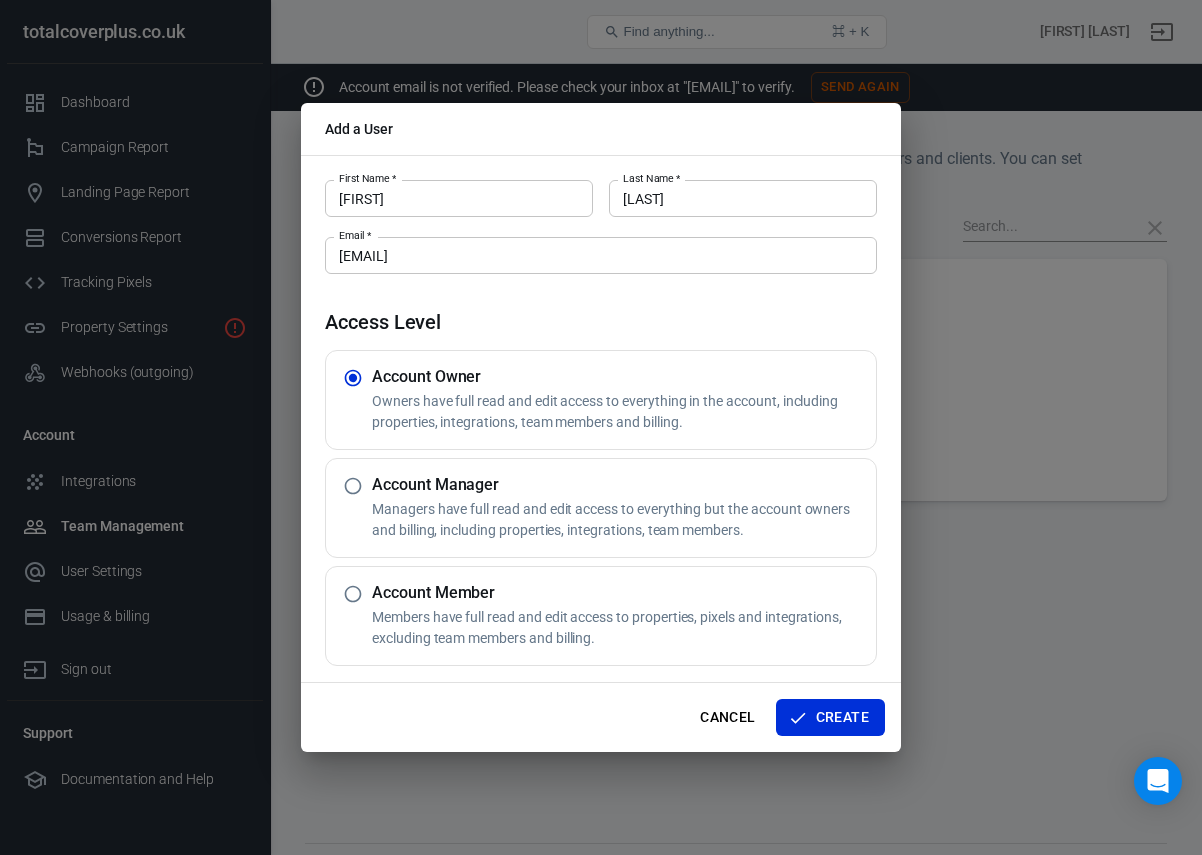 click on "First Name   * [FIRST] First Name   * Last Name   * [LAST] Last Name   * Email   * [EMAIL] Email   * Access Level Account Owner Owners have full read and edit access to everything in the account, including properties, integrations, team members and billing. Account Manager Managers have full read and edit access to everything but the account owners and billing, including properties, integrations, team members. Account Member Members have full read and edit access to properties, pixels and integrations, excluding team members and billing." at bounding box center (601, 419) 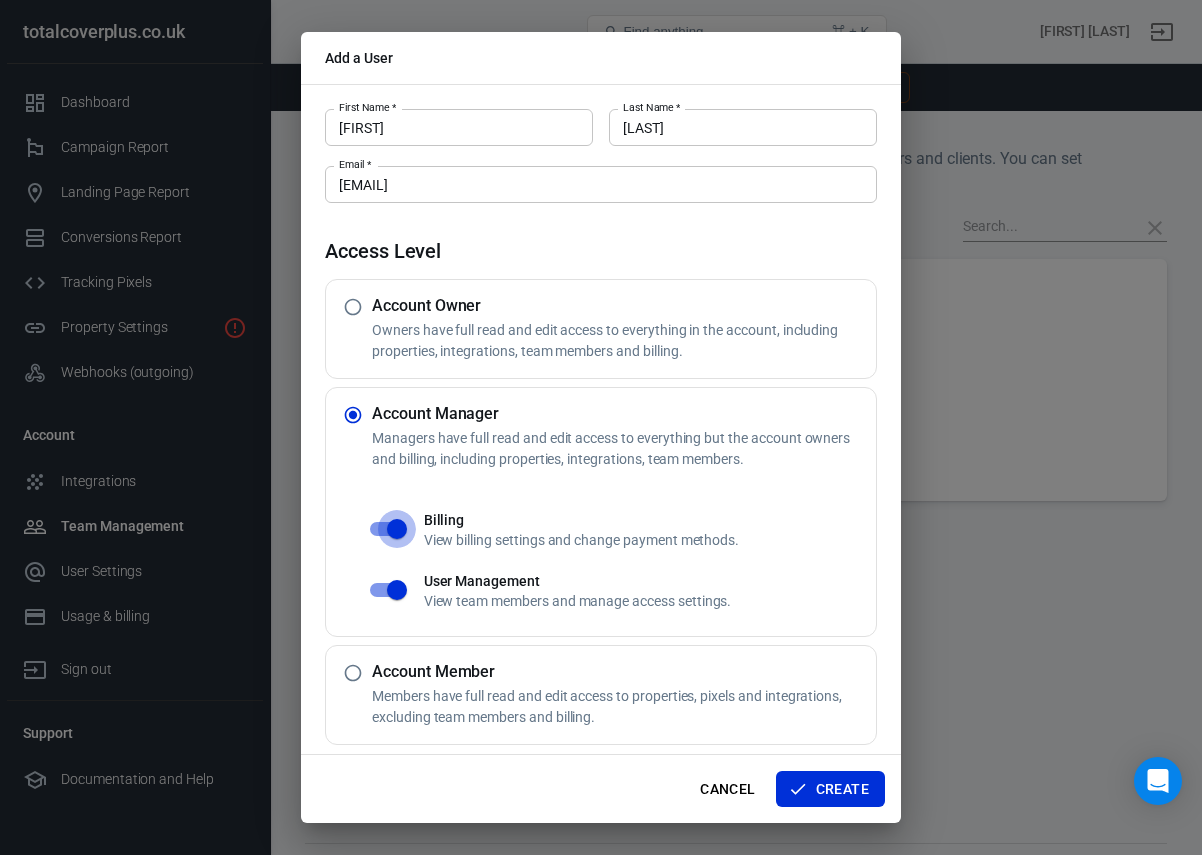 click at bounding box center (397, 529) 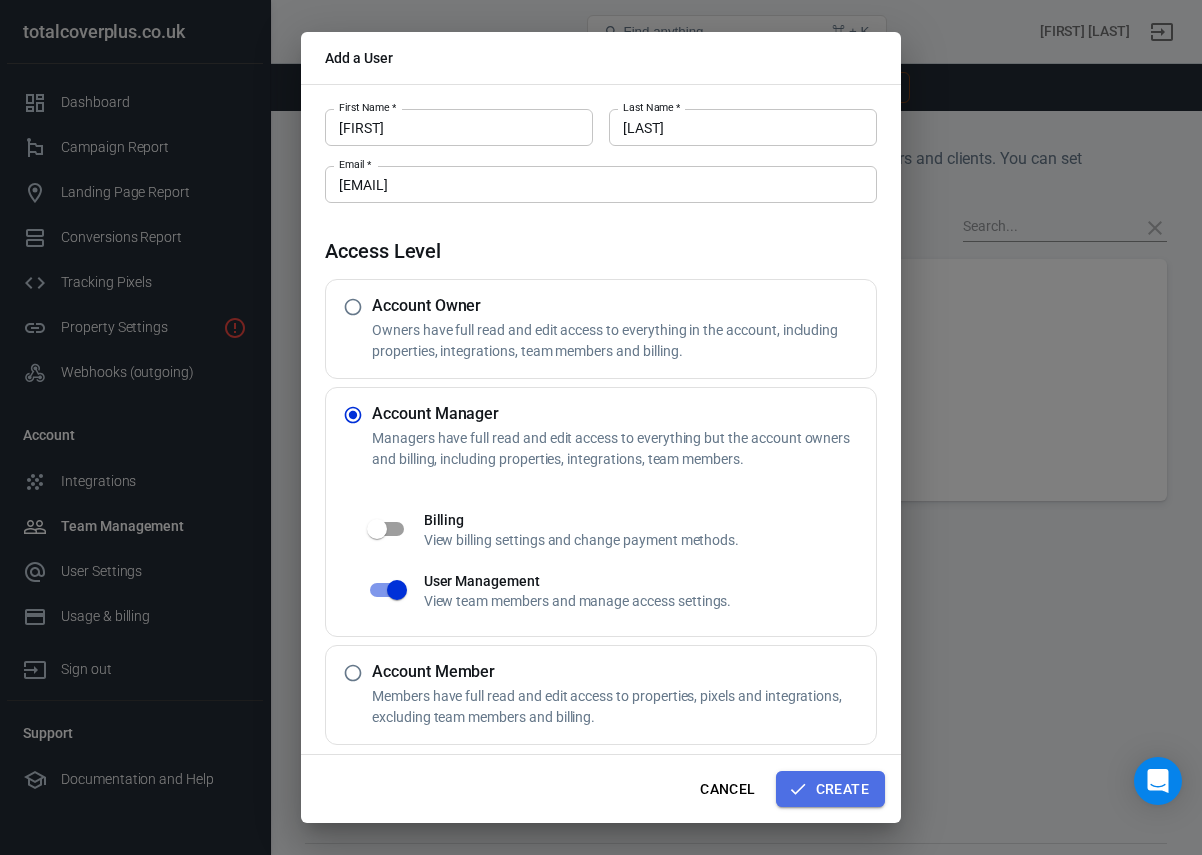 click on "Create" at bounding box center [830, 789] 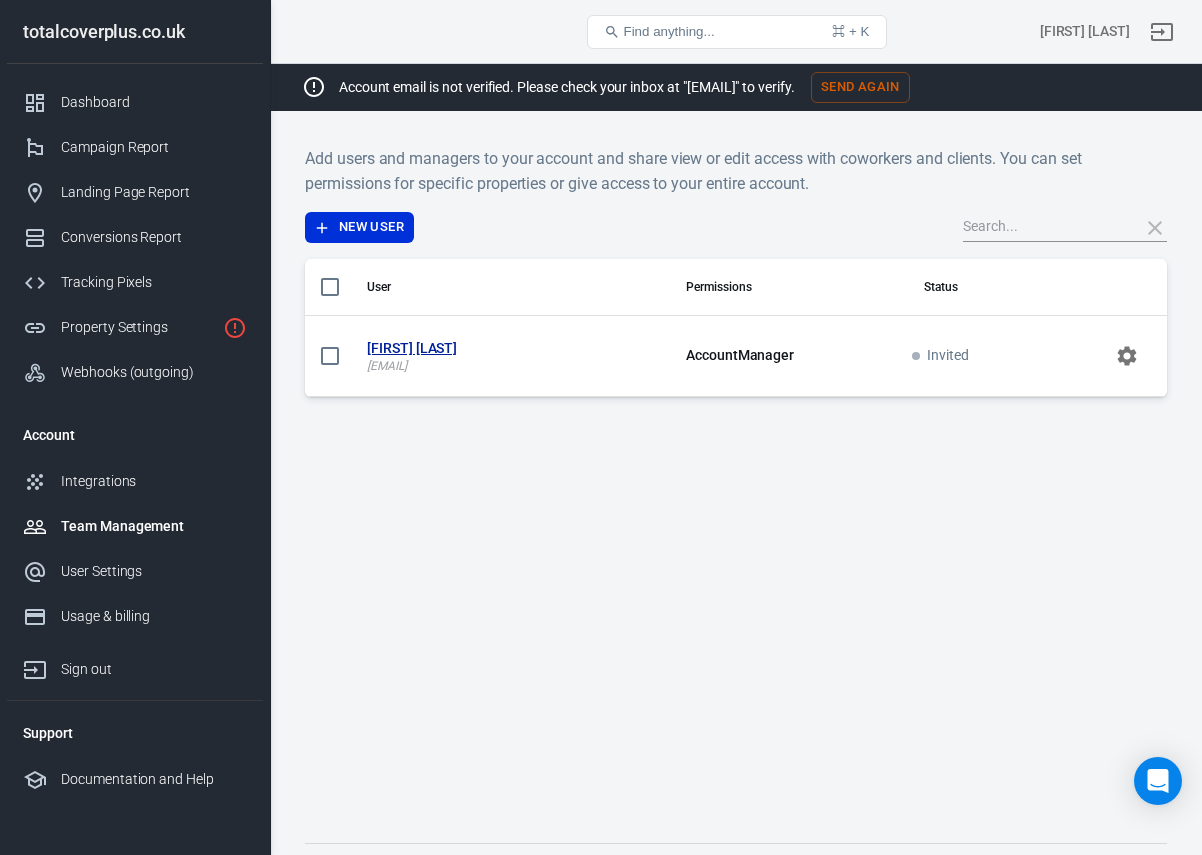 type 